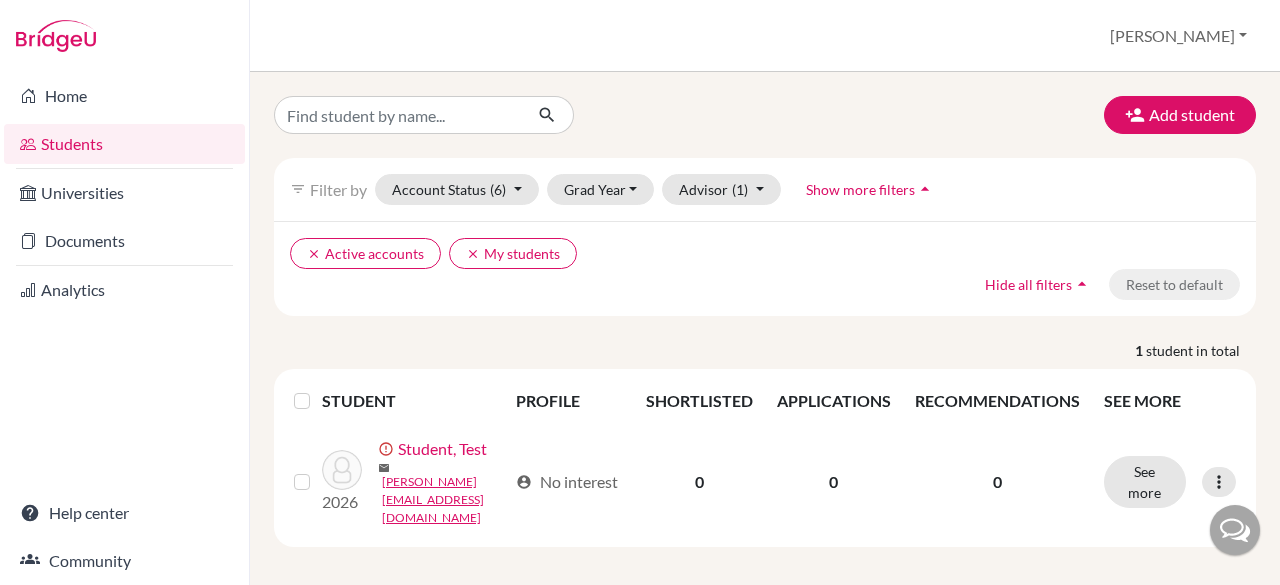 scroll, scrollTop: 0, scrollLeft: 0, axis: both 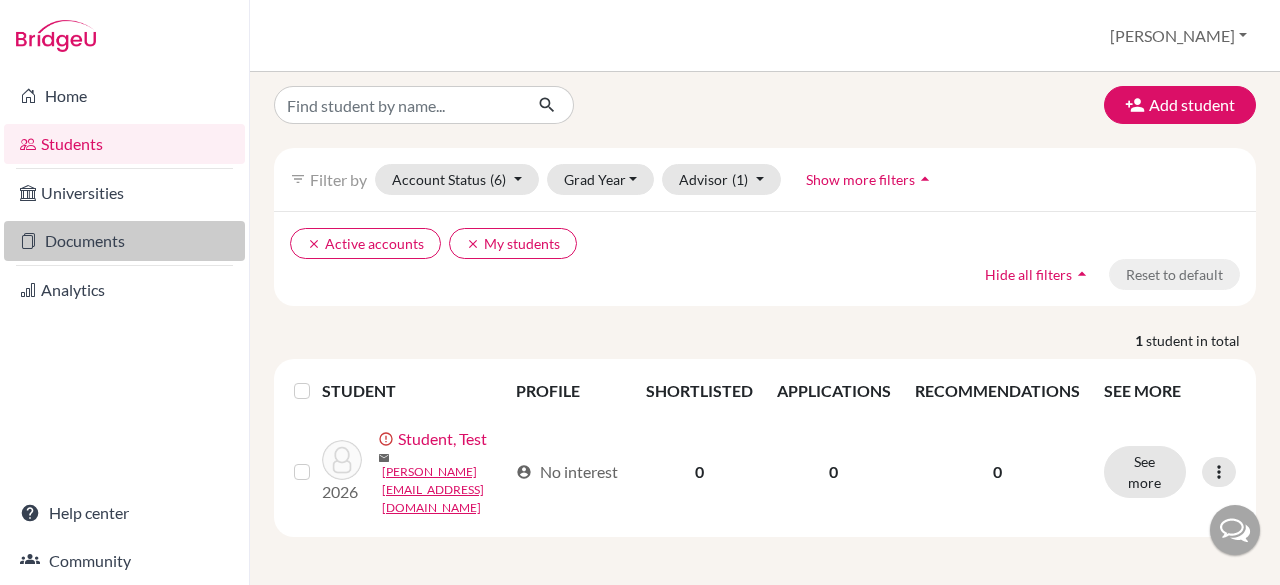 click on "Documents" at bounding box center [124, 241] 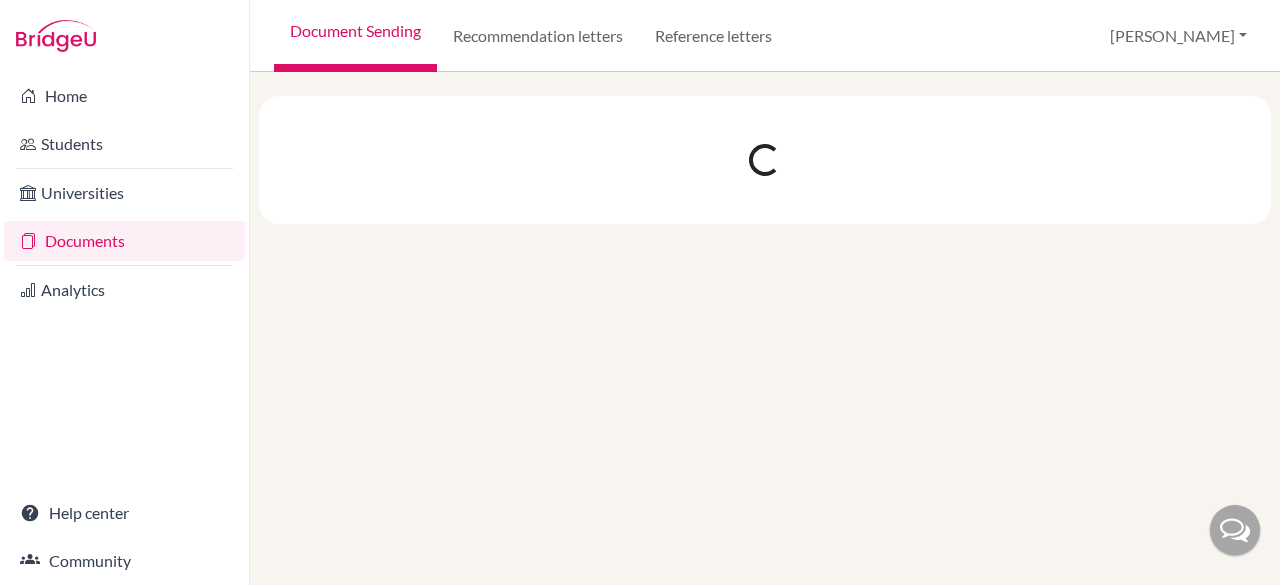 scroll, scrollTop: 0, scrollLeft: 0, axis: both 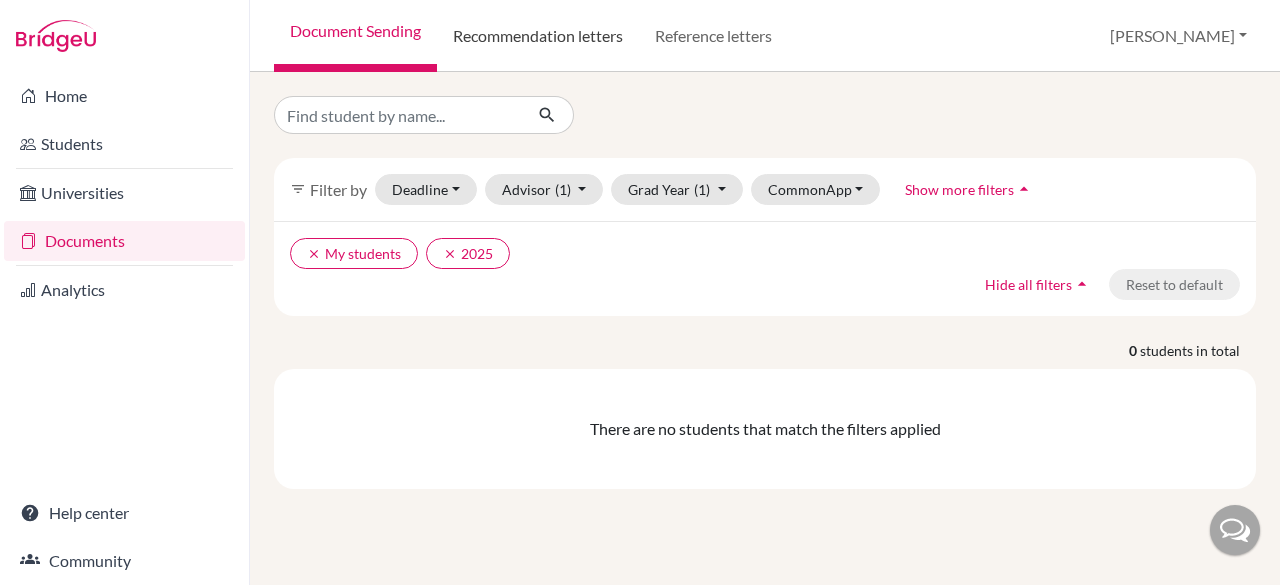 click on "Recommendation letters" at bounding box center [538, 36] 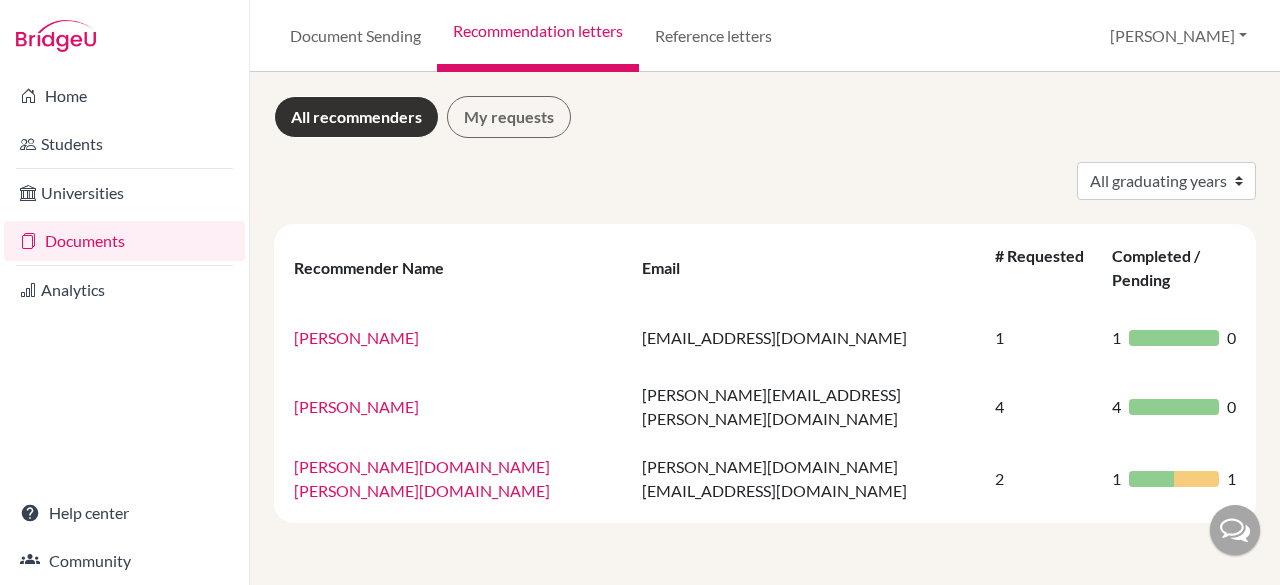 scroll, scrollTop: 0, scrollLeft: 0, axis: both 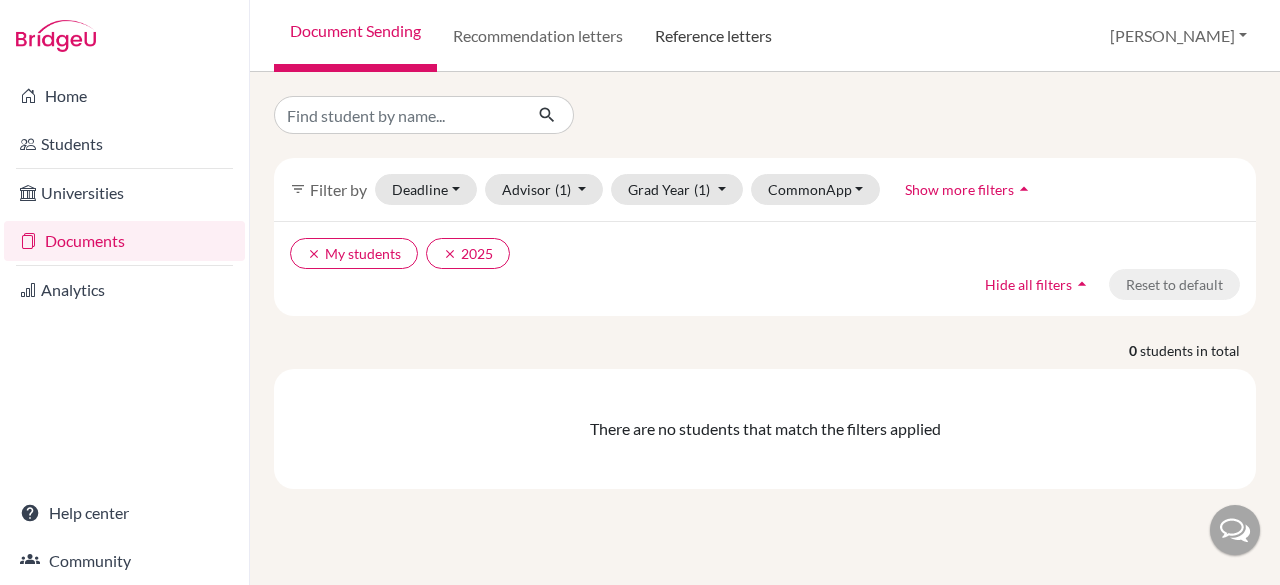 click on "Reference letters" at bounding box center (713, 36) 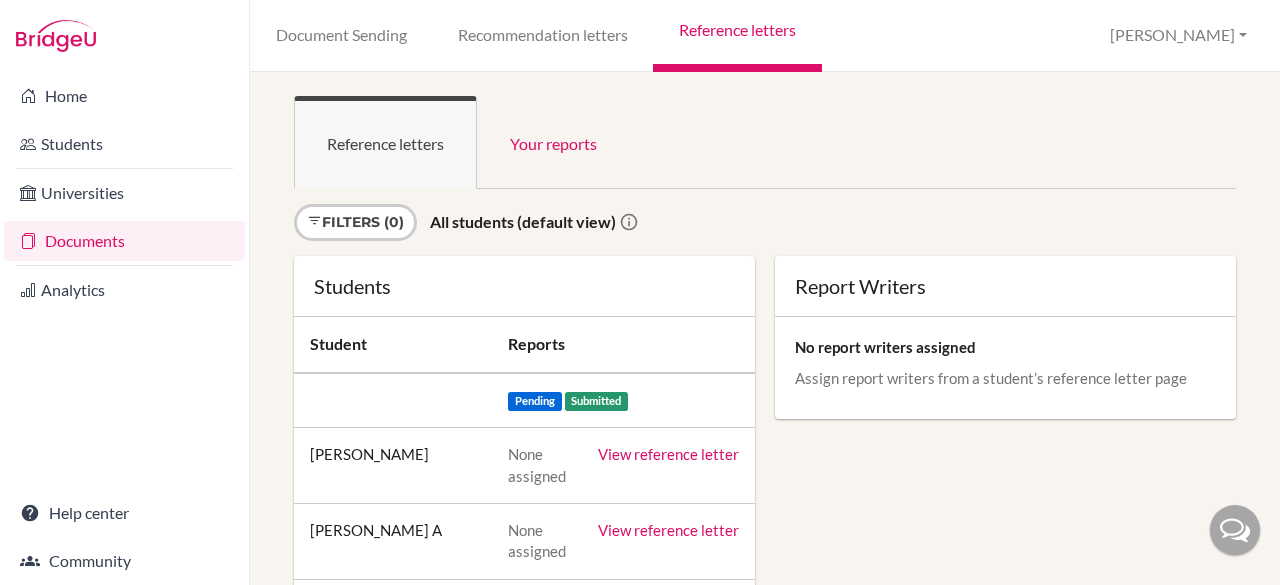 scroll, scrollTop: 0, scrollLeft: 0, axis: both 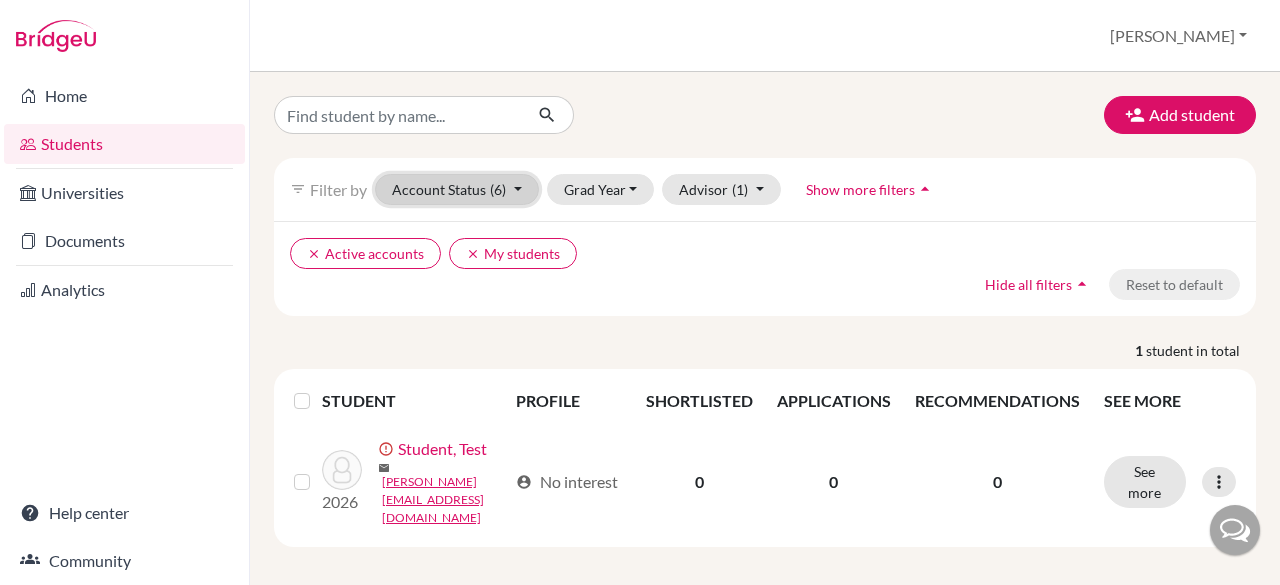click on "Account Status (6)" at bounding box center [457, 189] 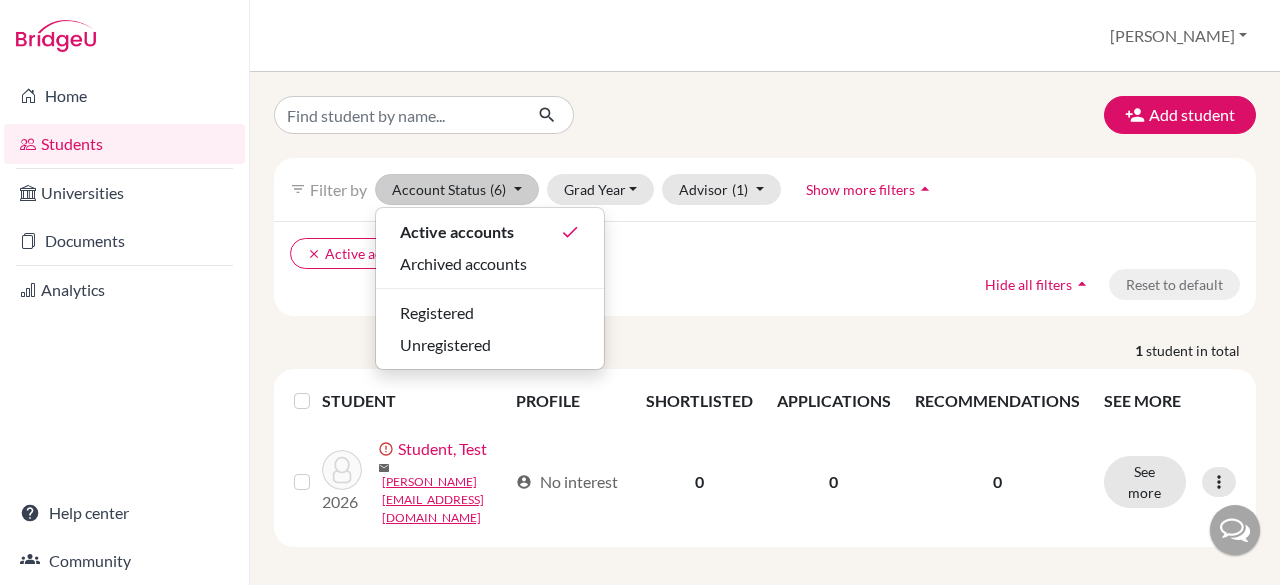 click on "clear Active accounts clear My students Hide all filters arrow_drop_up Reset to default" at bounding box center (765, 268) 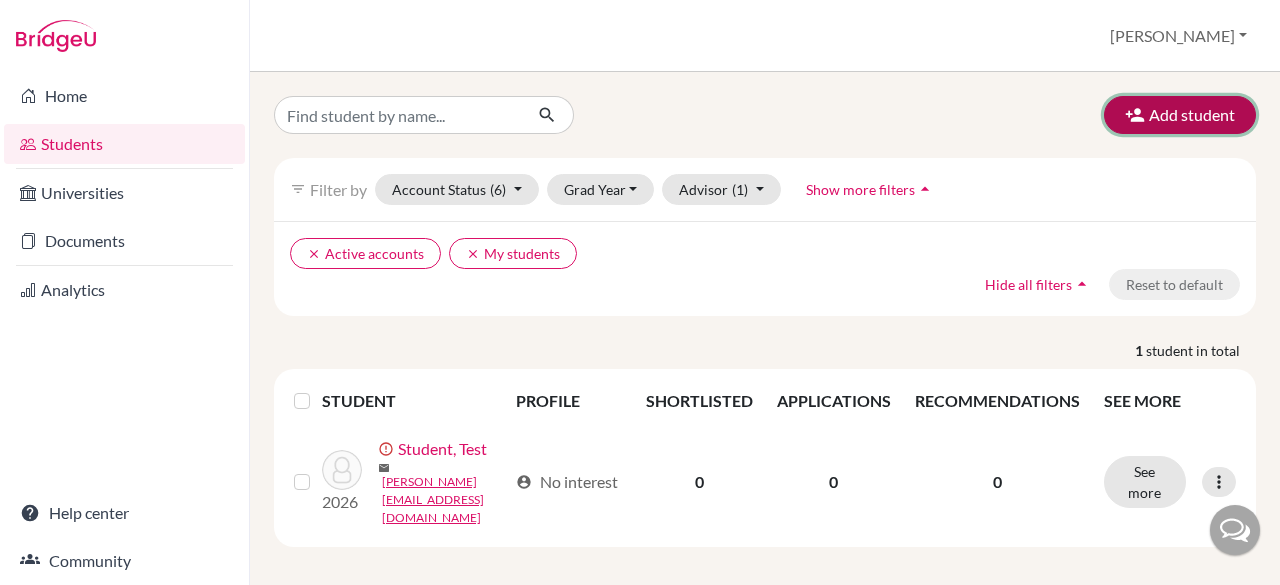 click on "Add student" at bounding box center (1180, 115) 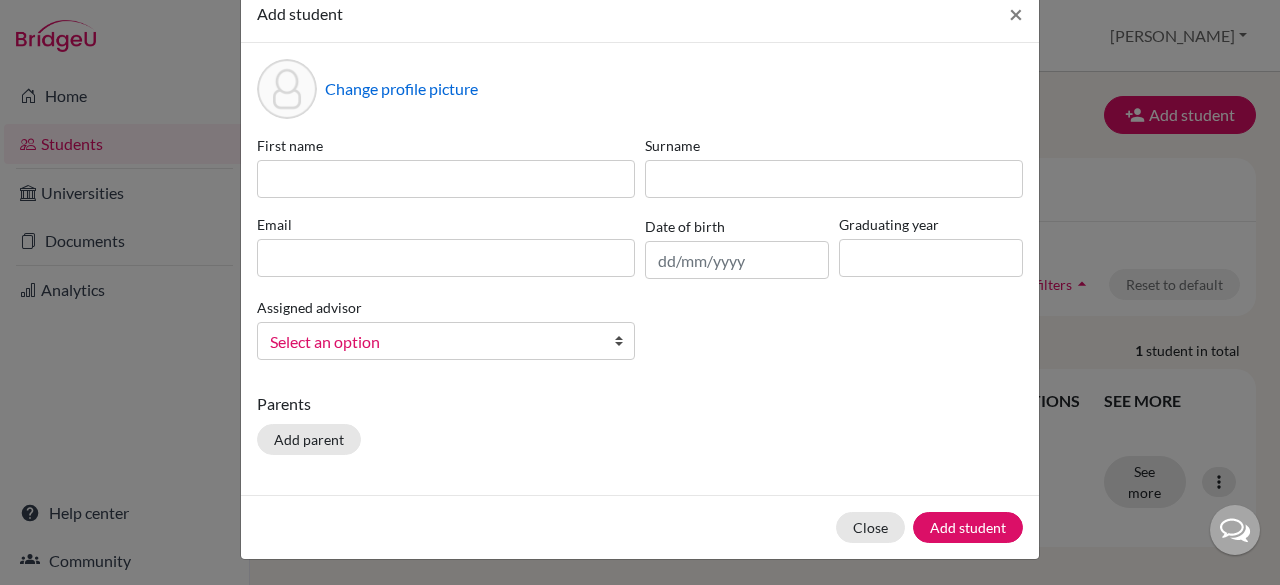 scroll, scrollTop: 0, scrollLeft: 0, axis: both 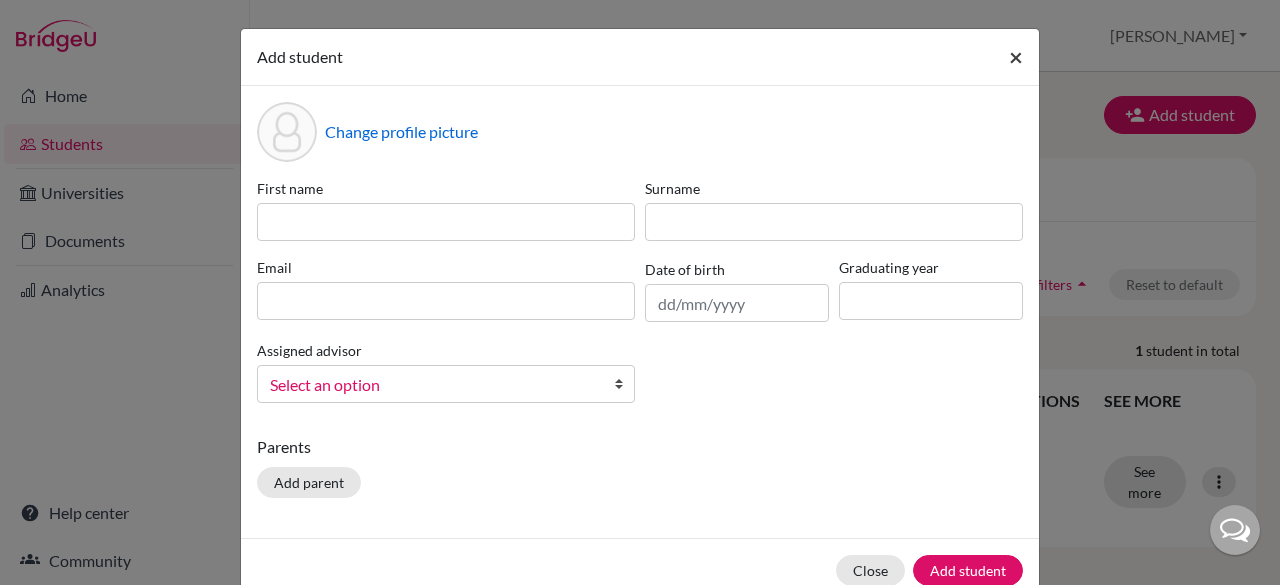 click on "×" at bounding box center (1016, 56) 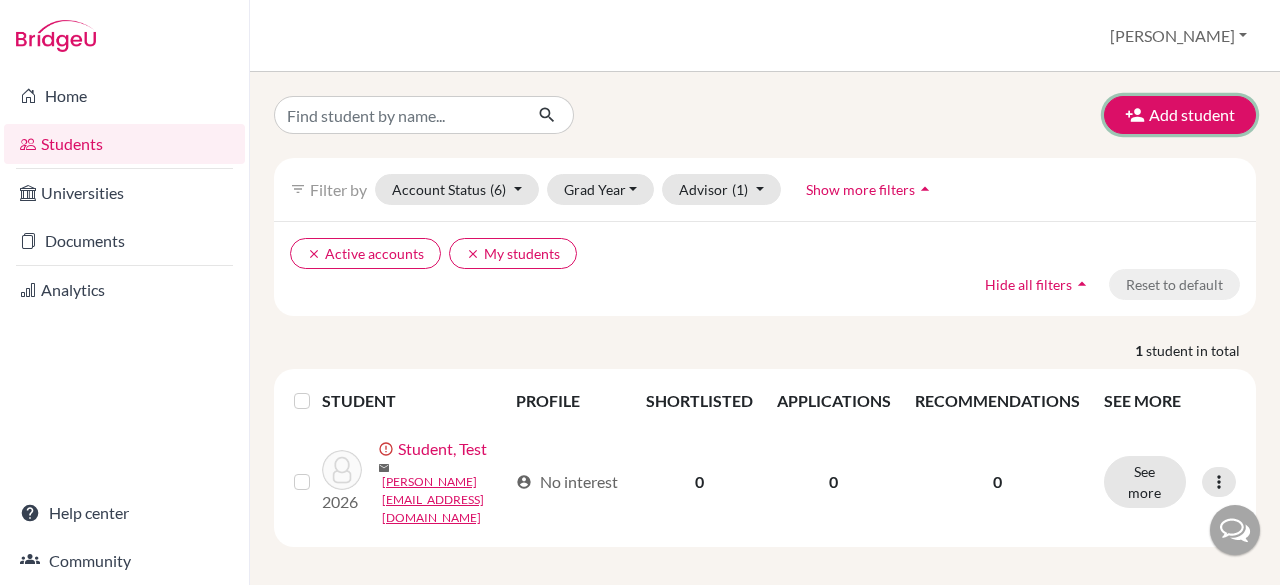 scroll, scrollTop: 23, scrollLeft: 0, axis: vertical 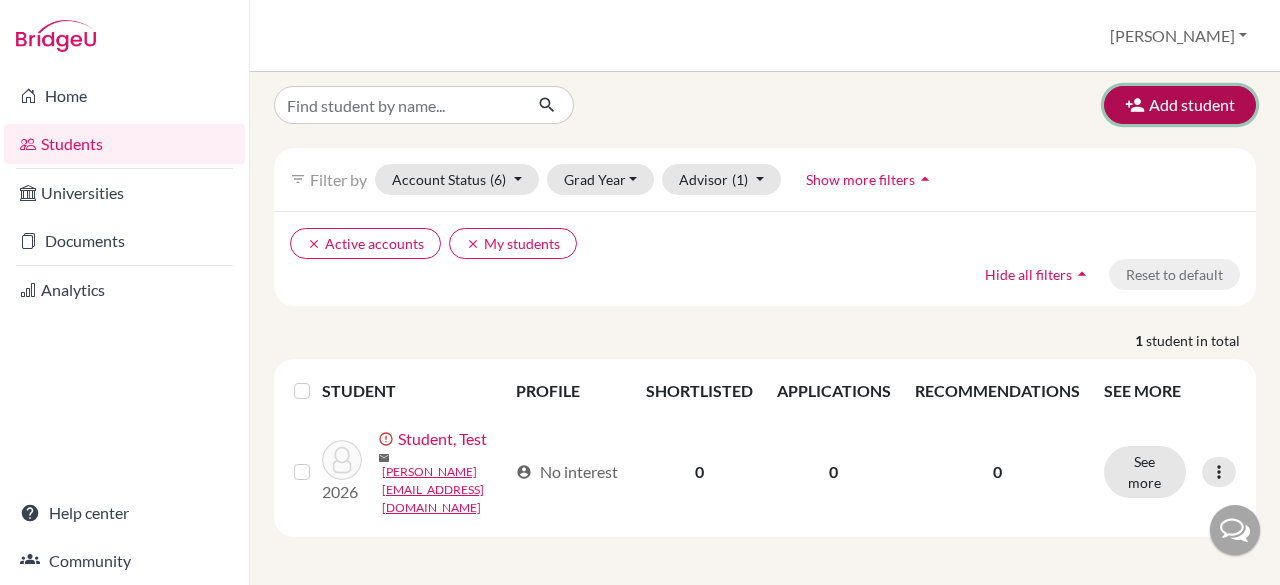 click on "Add student" at bounding box center [1180, 105] 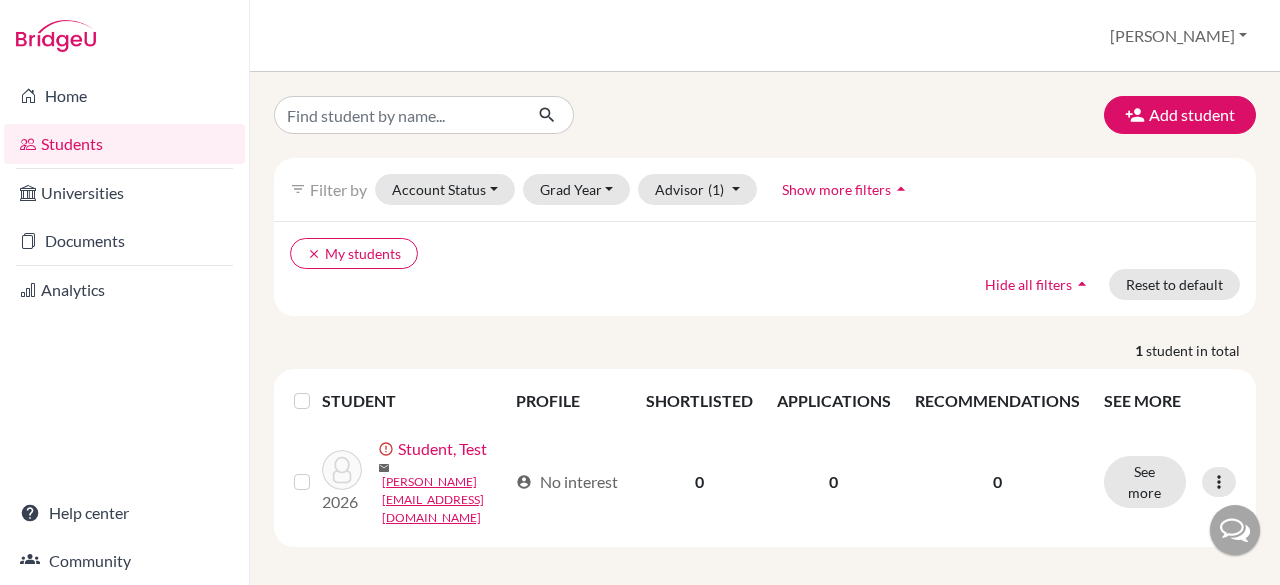 scroll, scrollTop: 0, scrollLeft: 0, axis: both 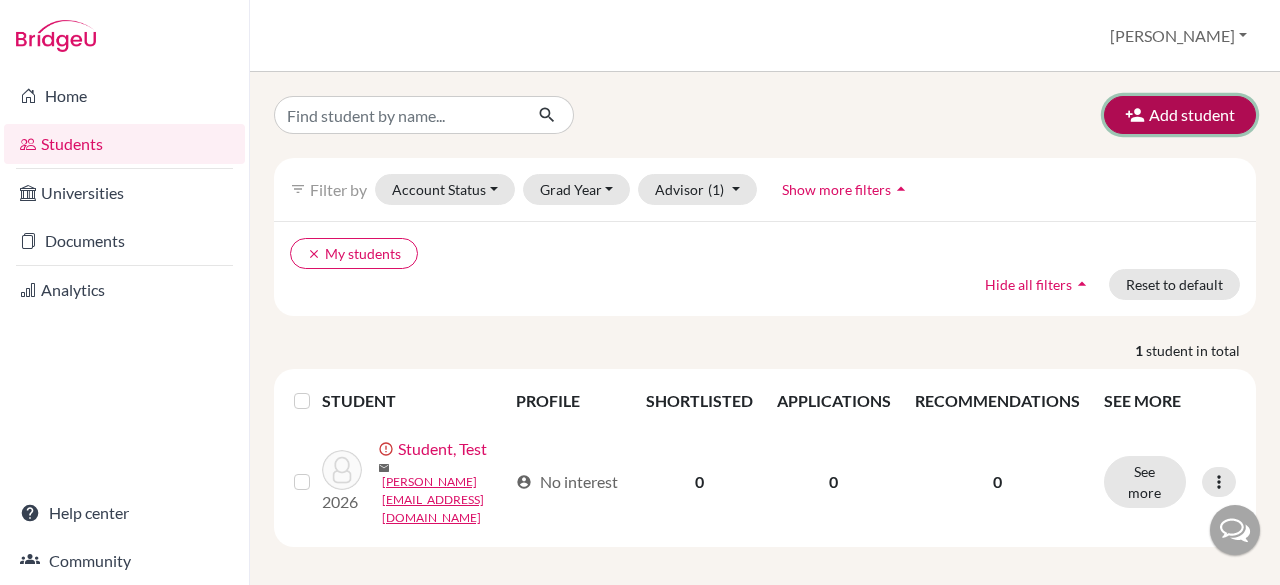click on "Add student" at bounding box center [1180, 115] 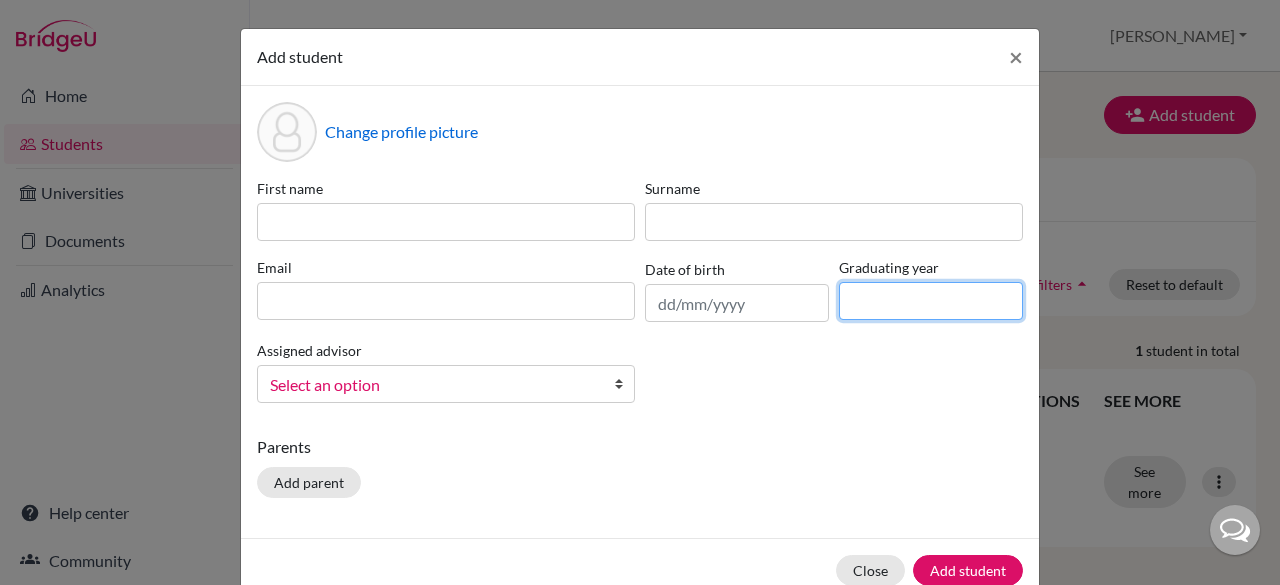 click at bounding box center [931, 301] 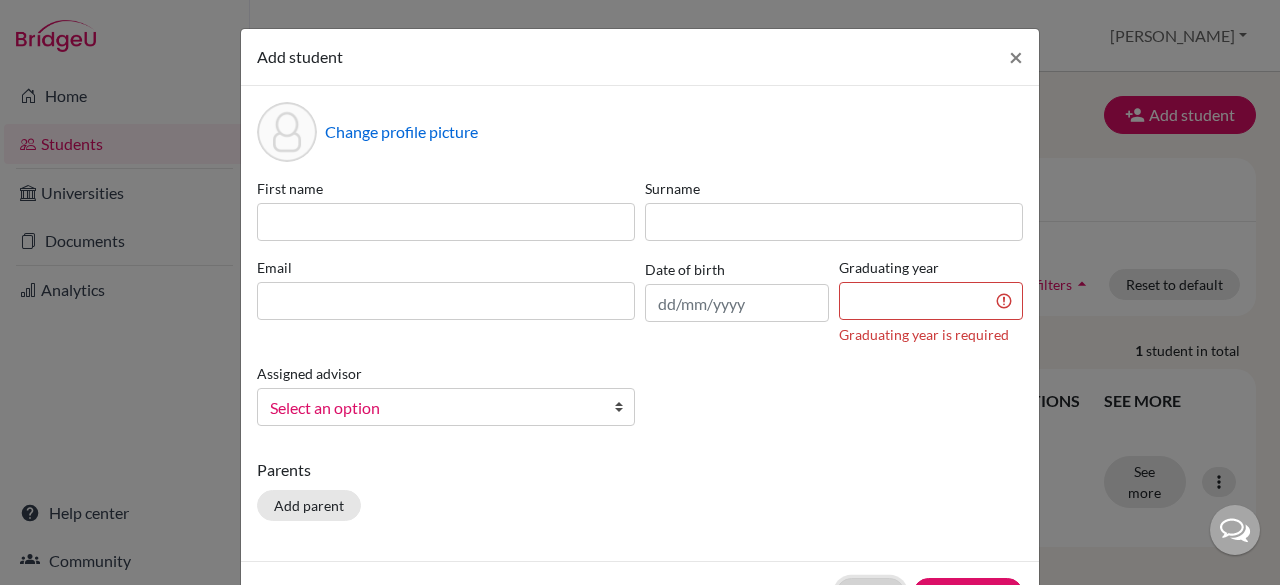 click on "Close Add student" at bounding box center [640, 593] 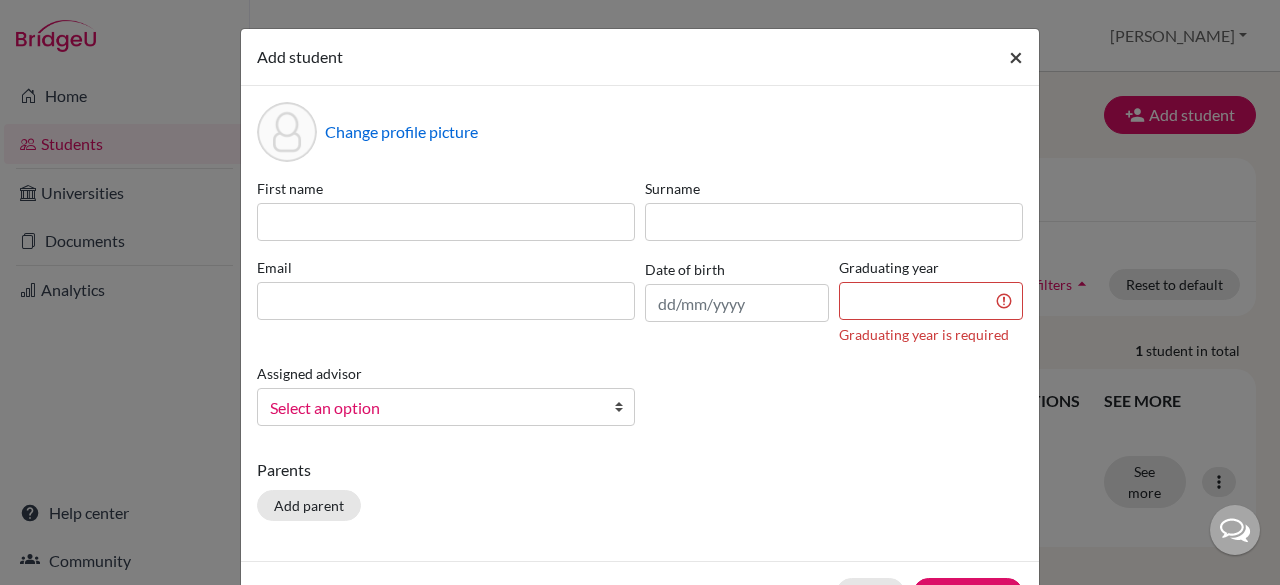 click on "×" at bounding box center [1016, 57] 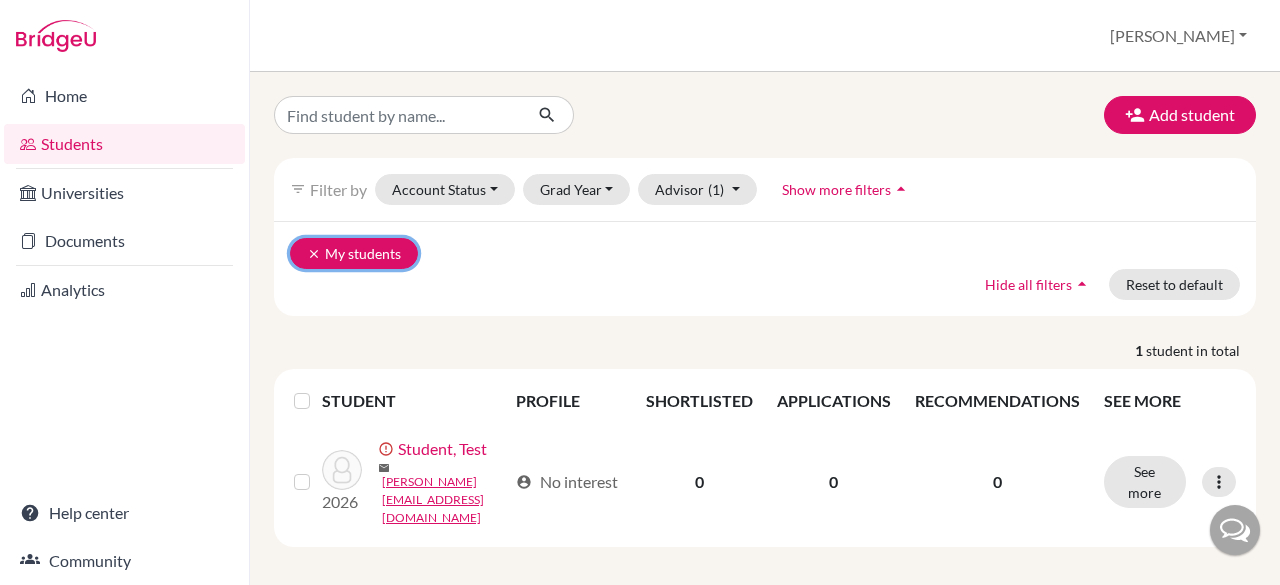 click on "clear My students" at bounding box center (354, 253) 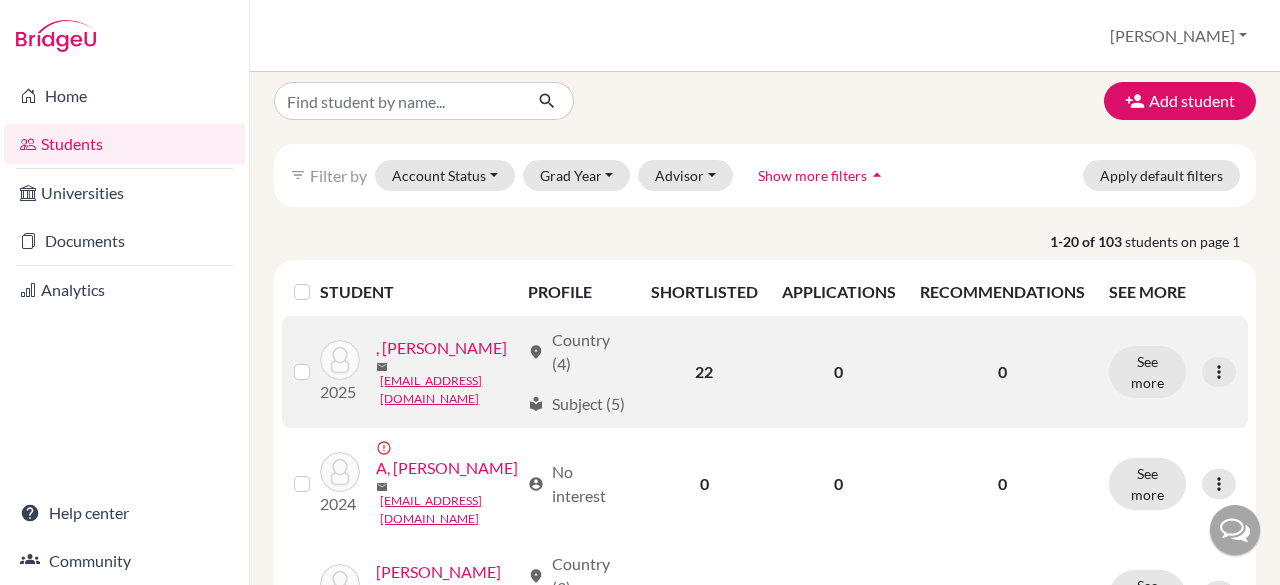 scroll, scrollTop: 0, scrollLeft: 0, axis: both 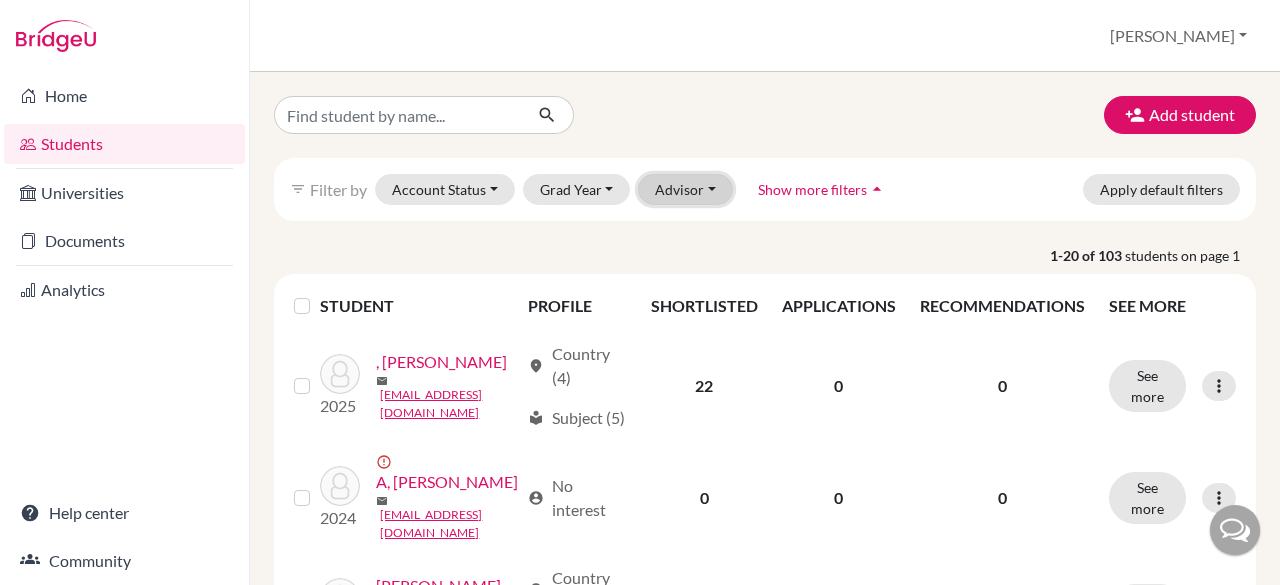 click on "Advisor" at bounding box center [685, 189] 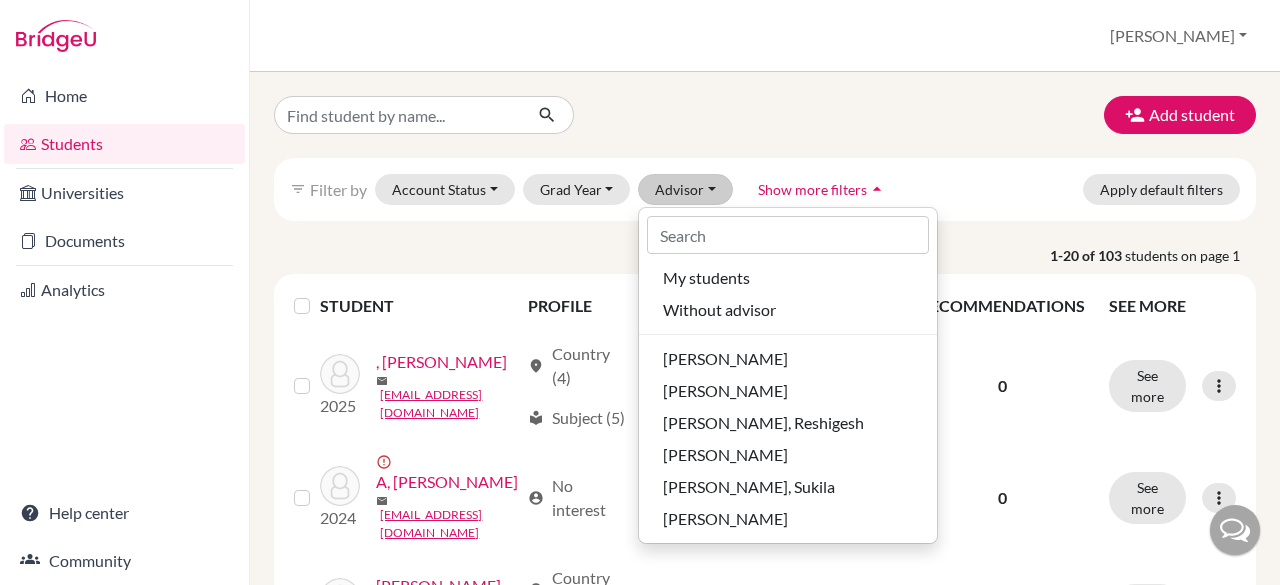 click on "1-20 of 103  students on page 1" at bounding box center [765, 255] 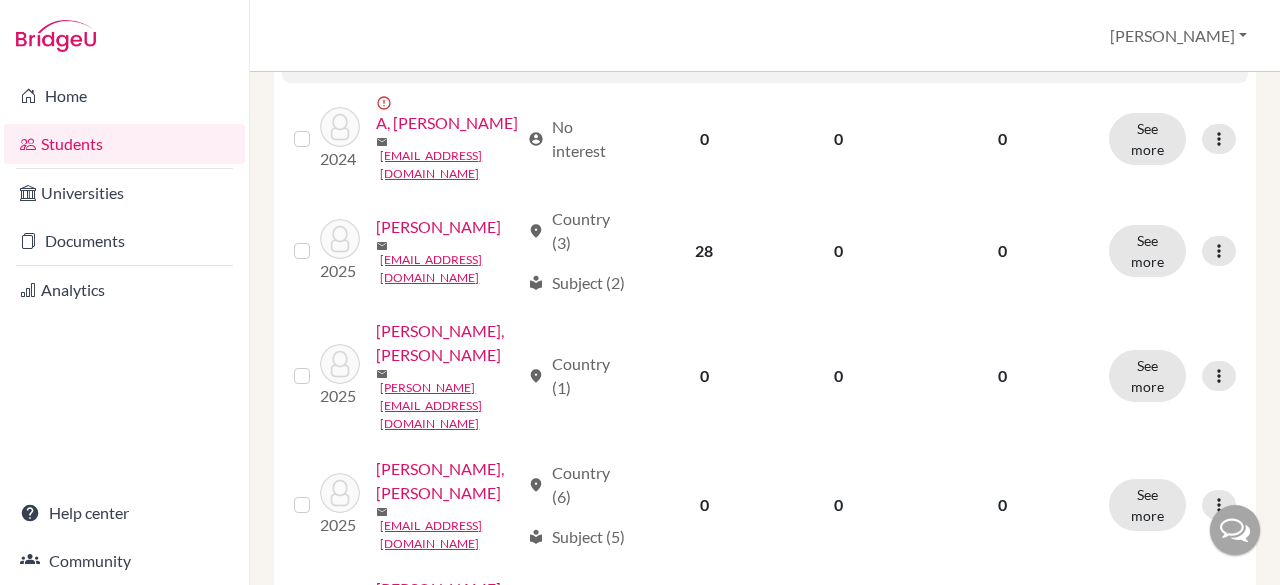 scroll, scrollTop: 0, scrollLeft: 0, axis: both 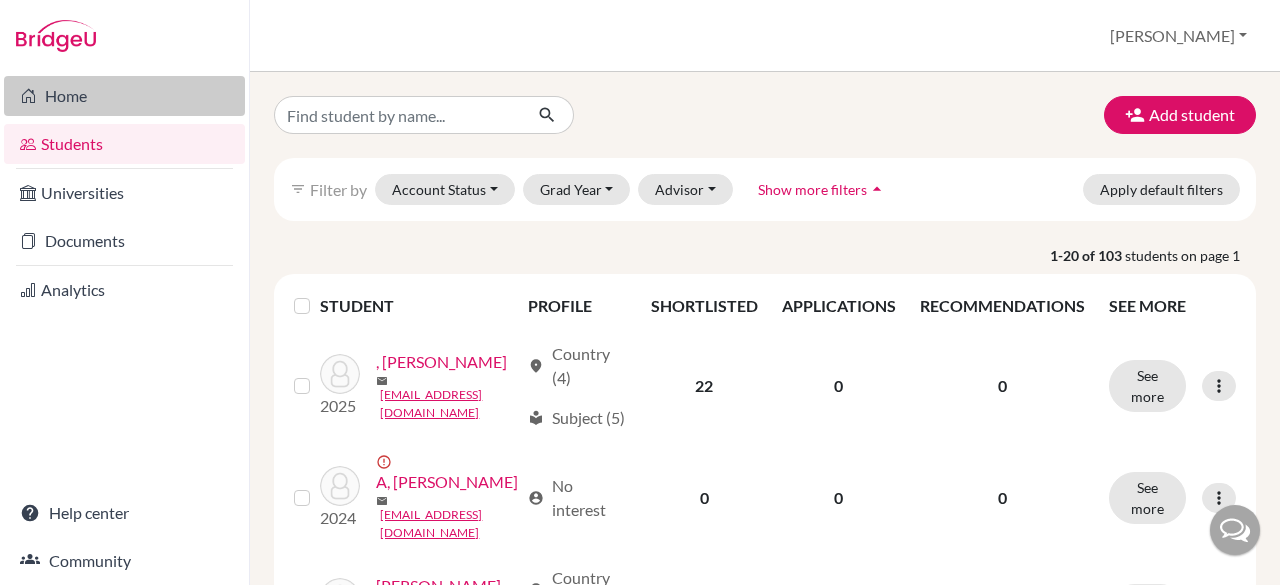 click on "Home" at bounding box center (124, 96) 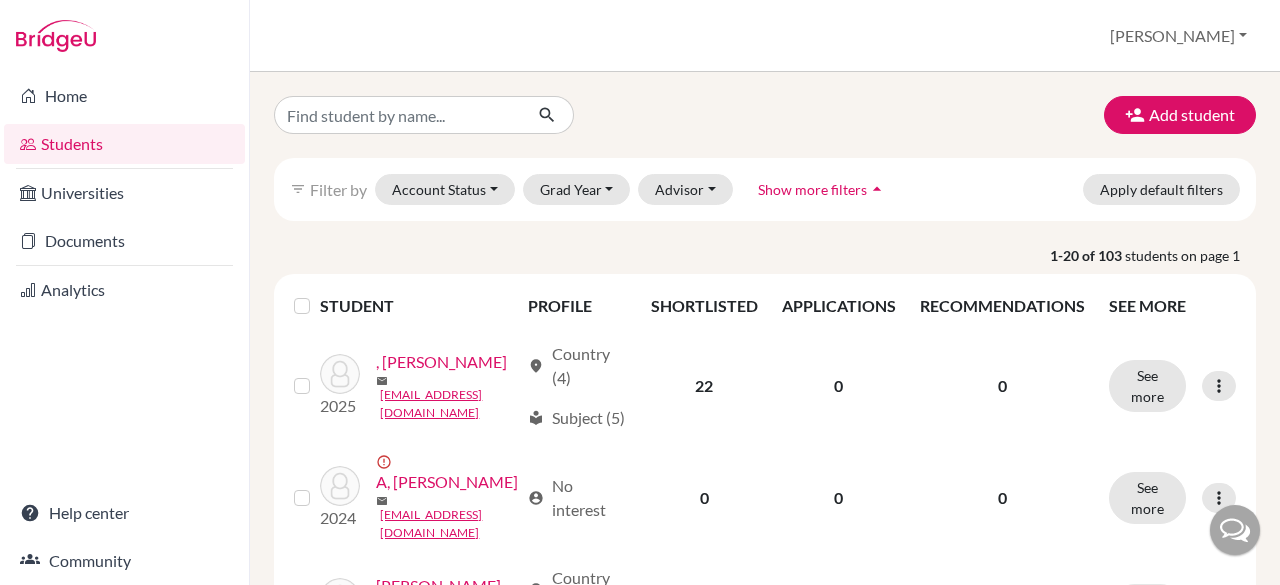 scroll, scrollTop: 0, scrollLeft: 0, axis: both 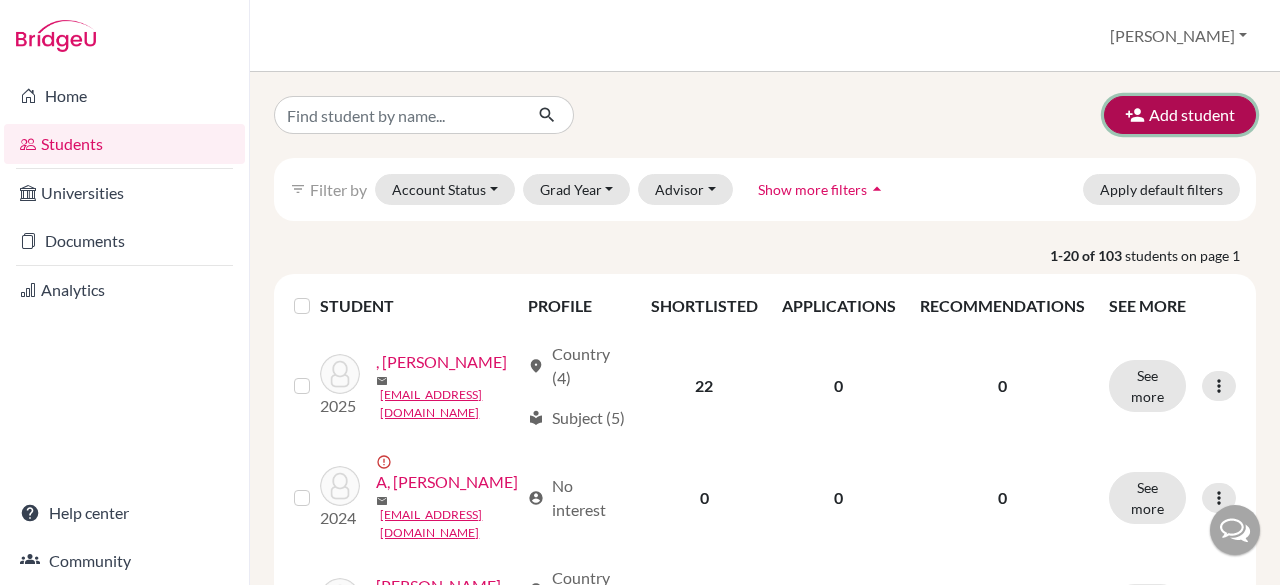 click at bounding box center [1135, 115] 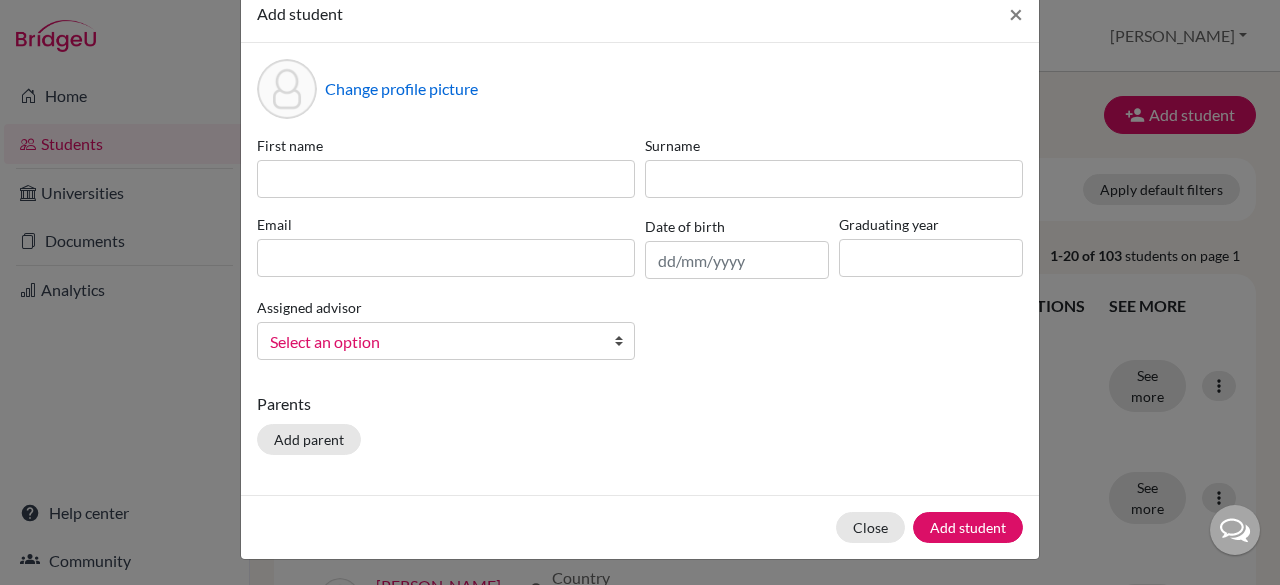 scroll, scrollTop: 0, scrollLeft: 0, axis: both 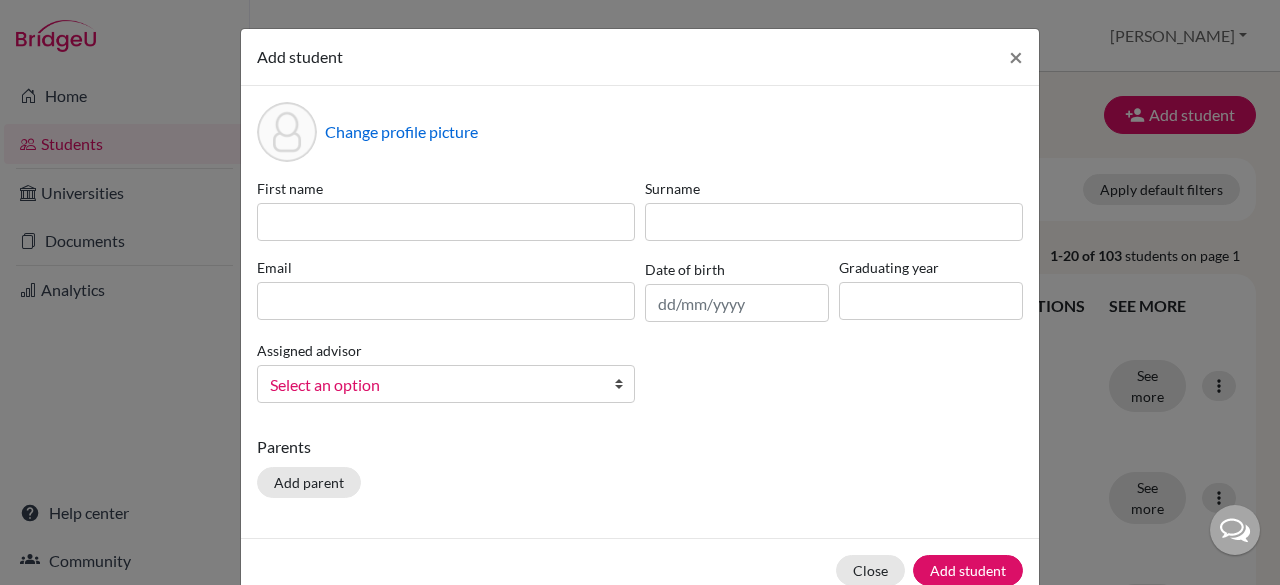 click on "Select an option" at bounding box center (433, 385) 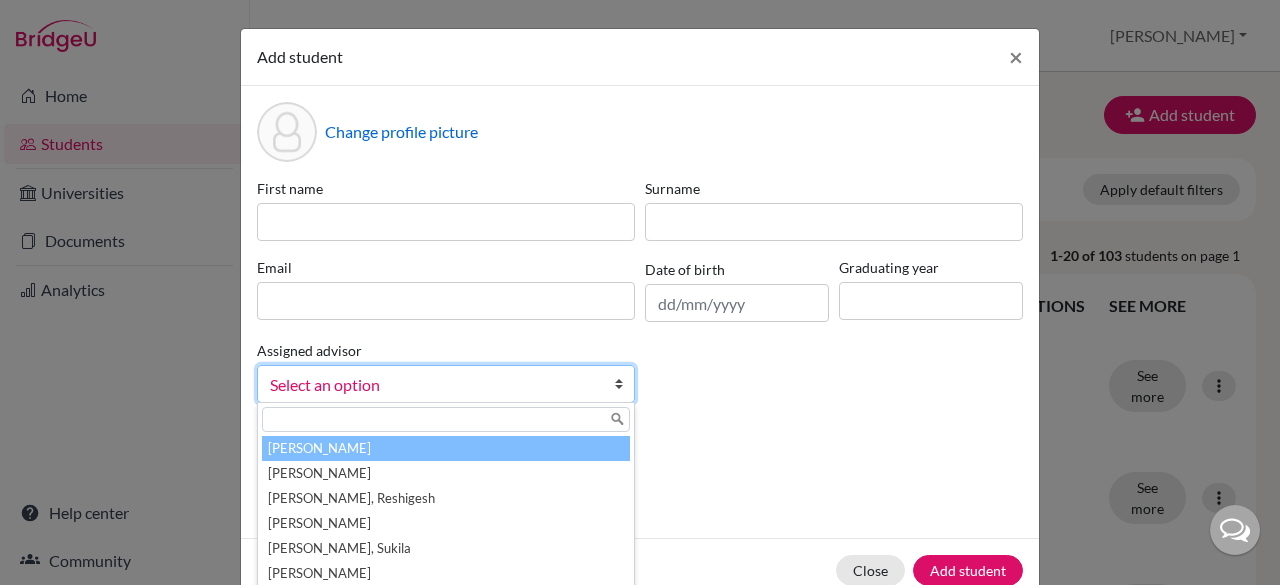 scroll, scrollTop: 43, scrollLeft: 0, axis: vertical 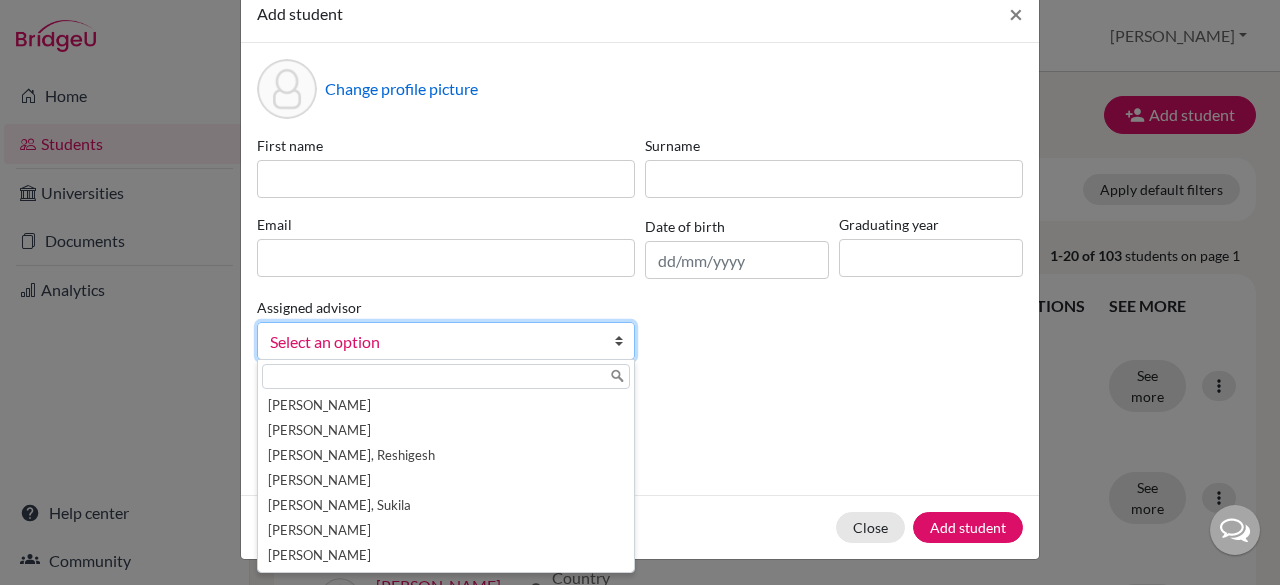 click on "Parents" at bounding box center [640, 404] 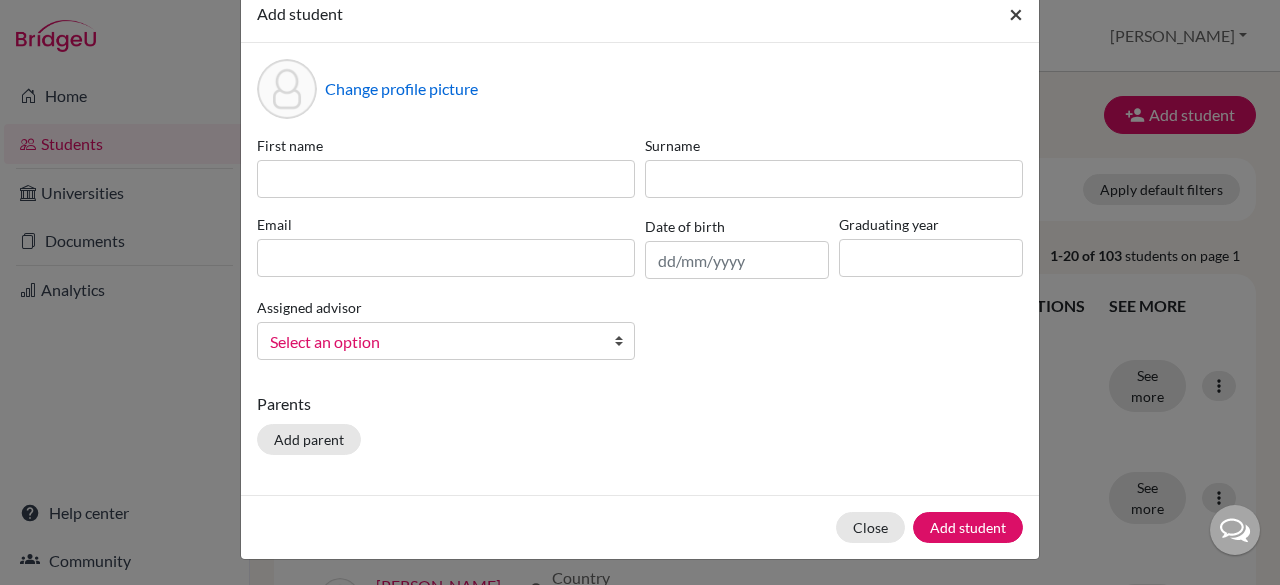 click on "×" at bounding box center [1016, 14] 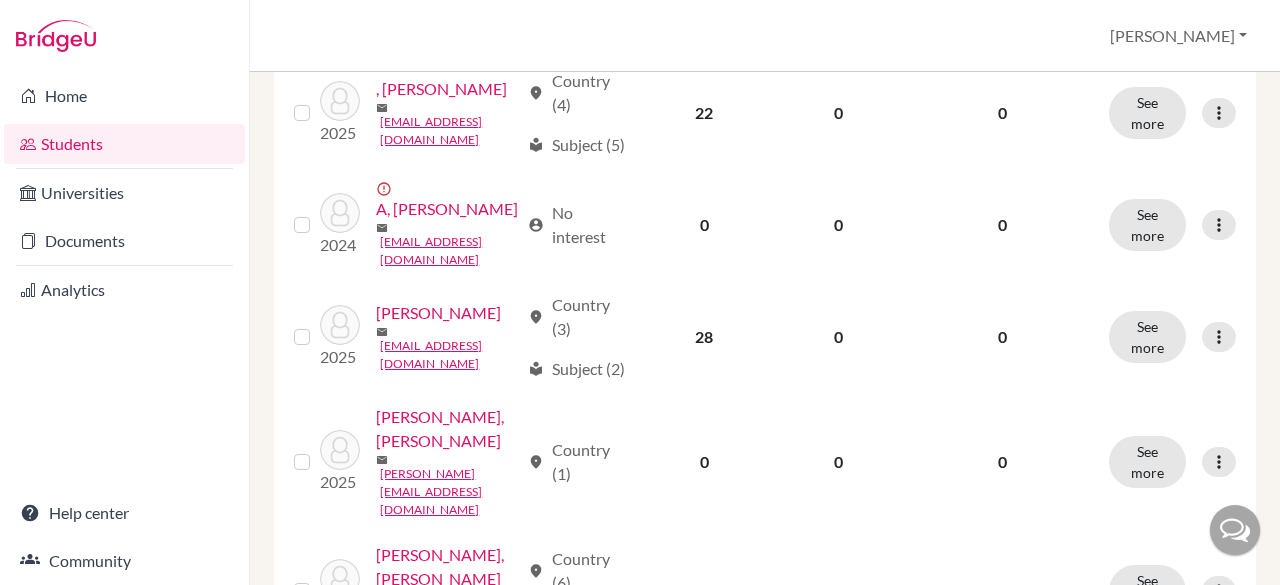 scroll, scrollTop: 274, scrollLeft: 0, axis: vertical 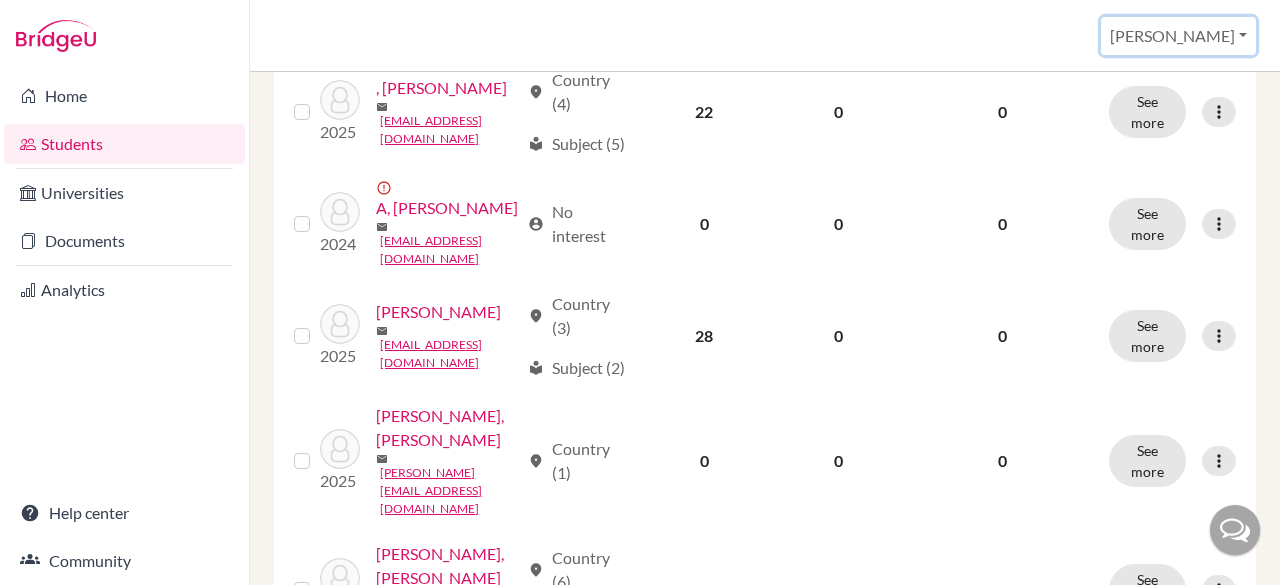click on "[PERSON_NAME]" at bounding box center (1178, 36) 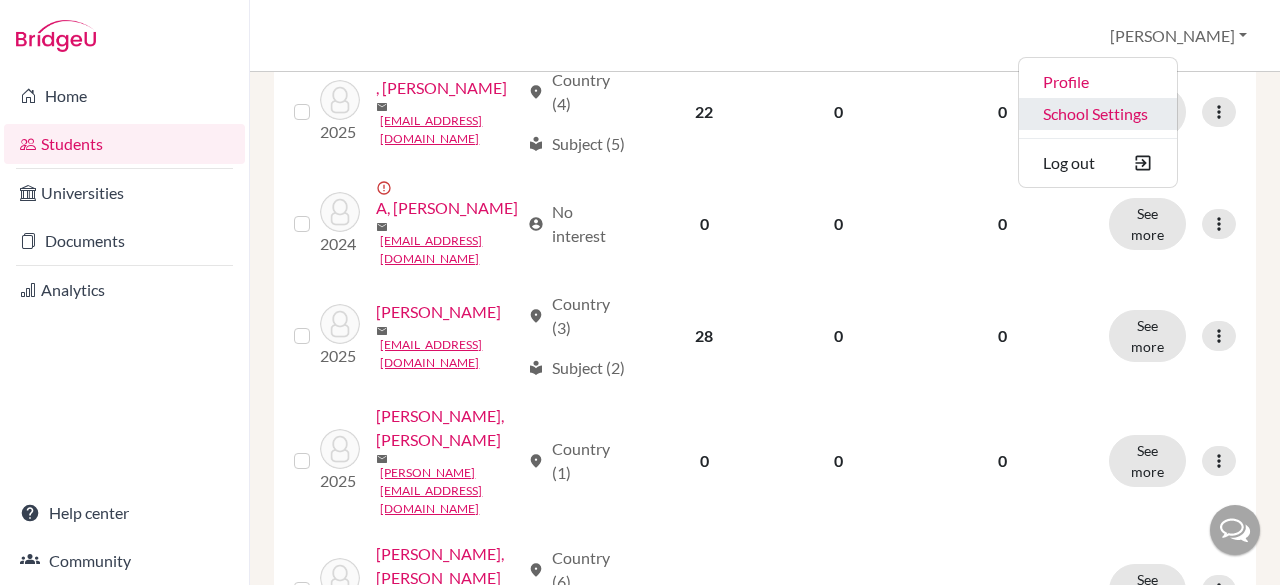 click on "School Settings" at bounding box center (1098, 114) 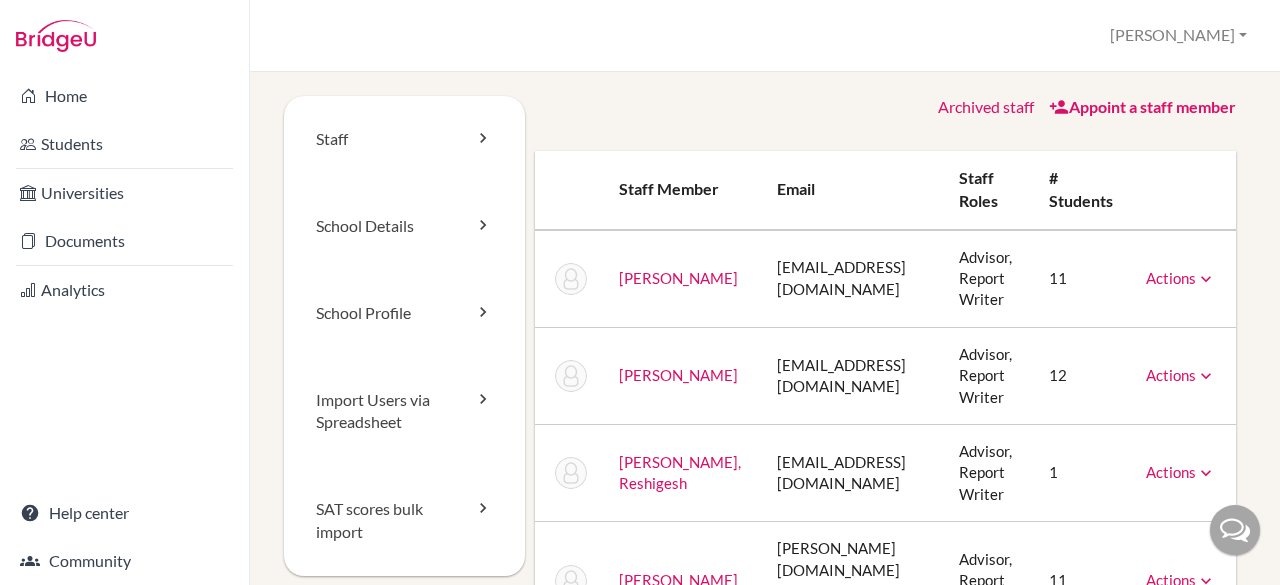 scroll, scrollTop: 0, scrollLeft: 0, axis: both 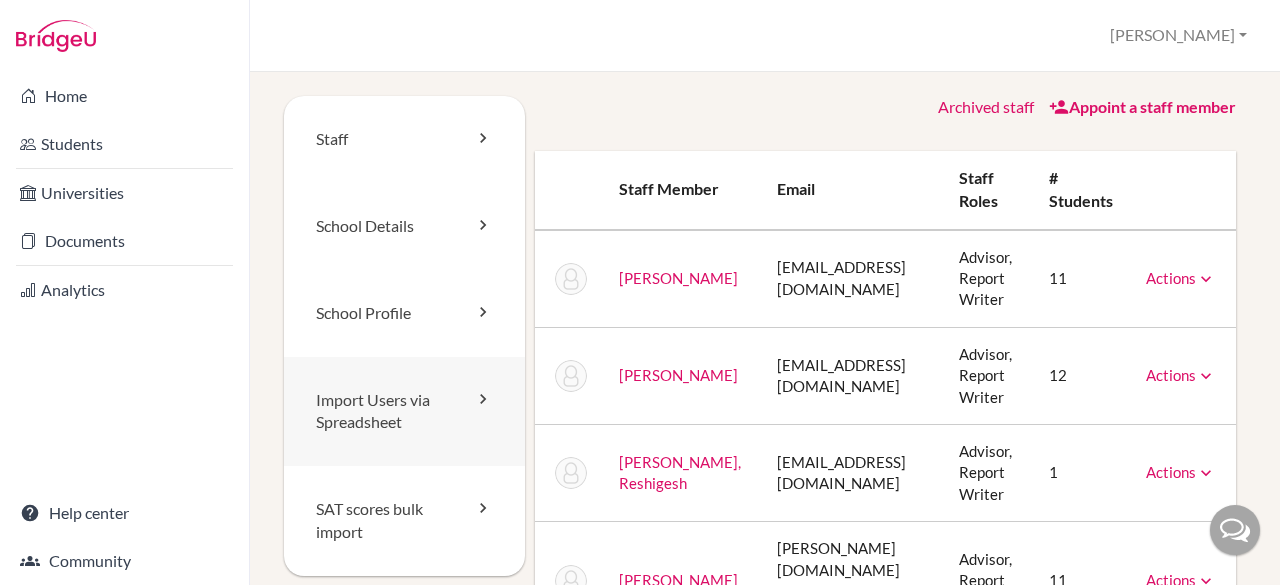 click on "Import Users via Spreadsheet" at bounding box center (404, 412) 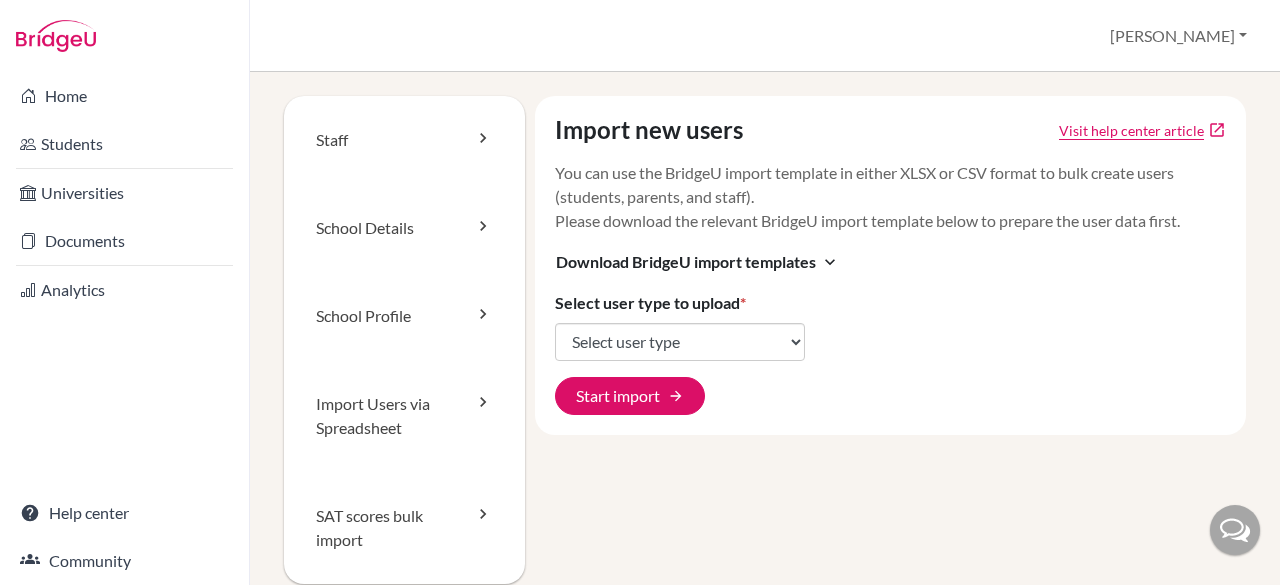 scroll, scrollTop: 0, scrollLeft: 0, axis: both 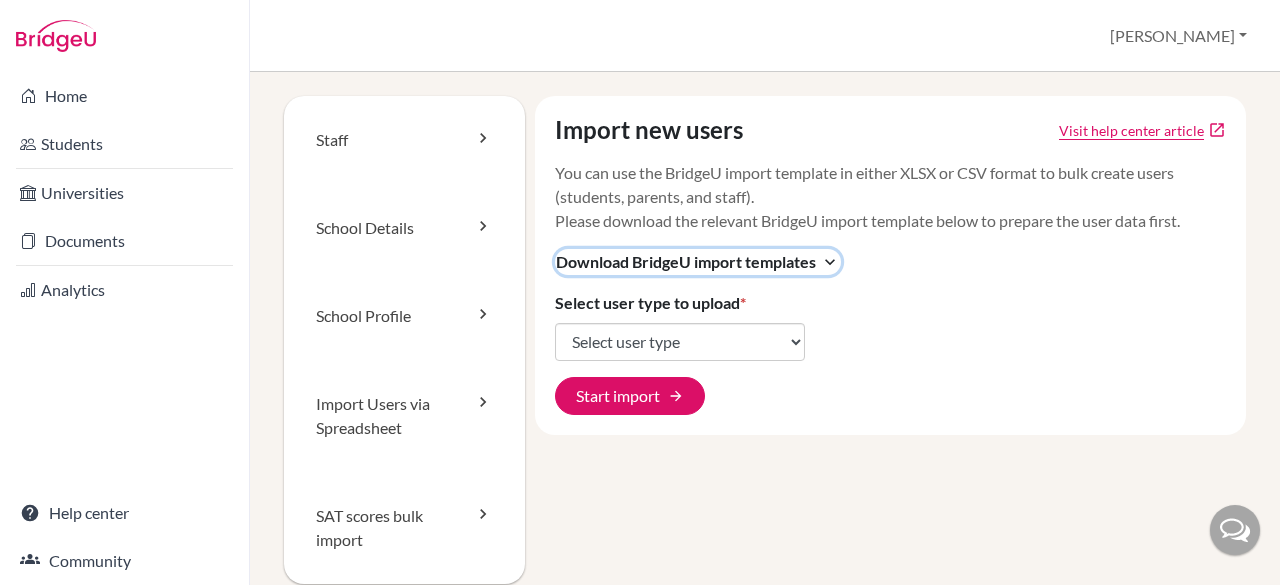 click on "expand_more" at bounding box center [830, 262] 